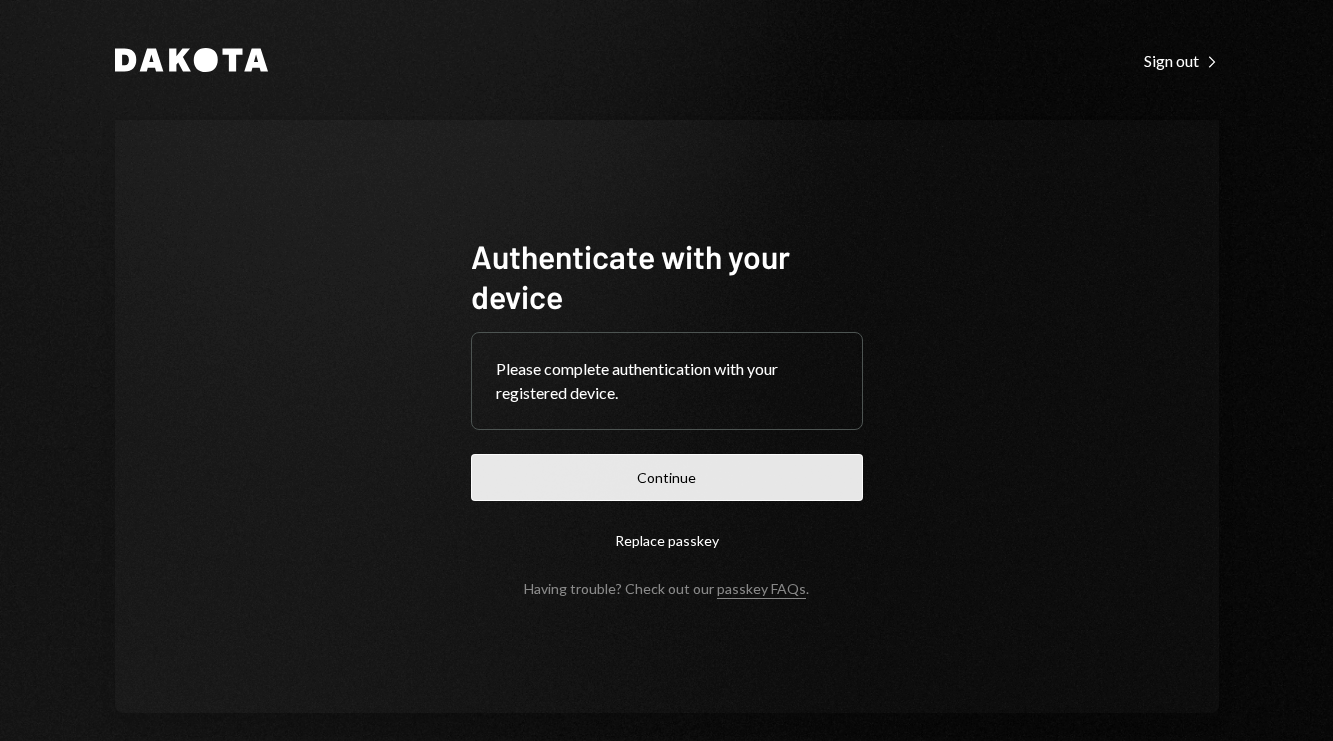 scroll, scrollTop: 0, scrollLeft: 0, axis: both 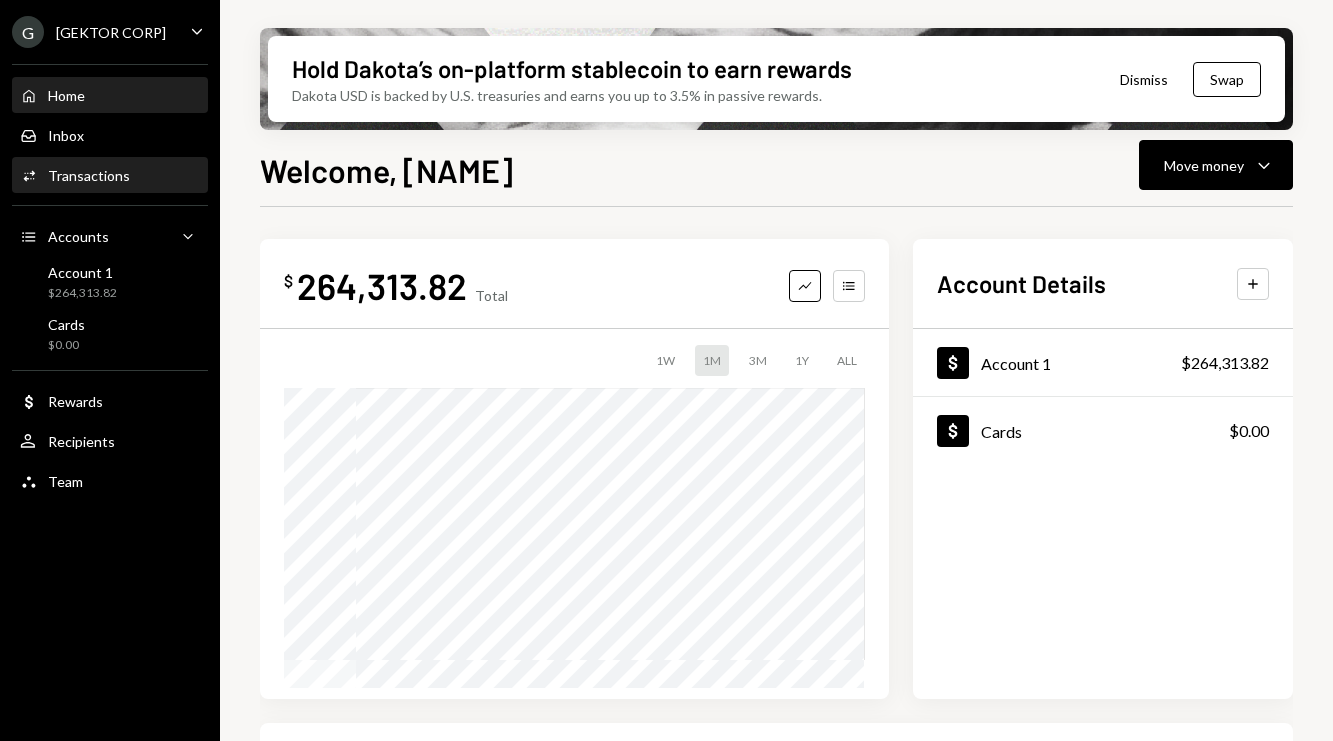 click on "Activities Transactions" at bounding box center [110, 176] 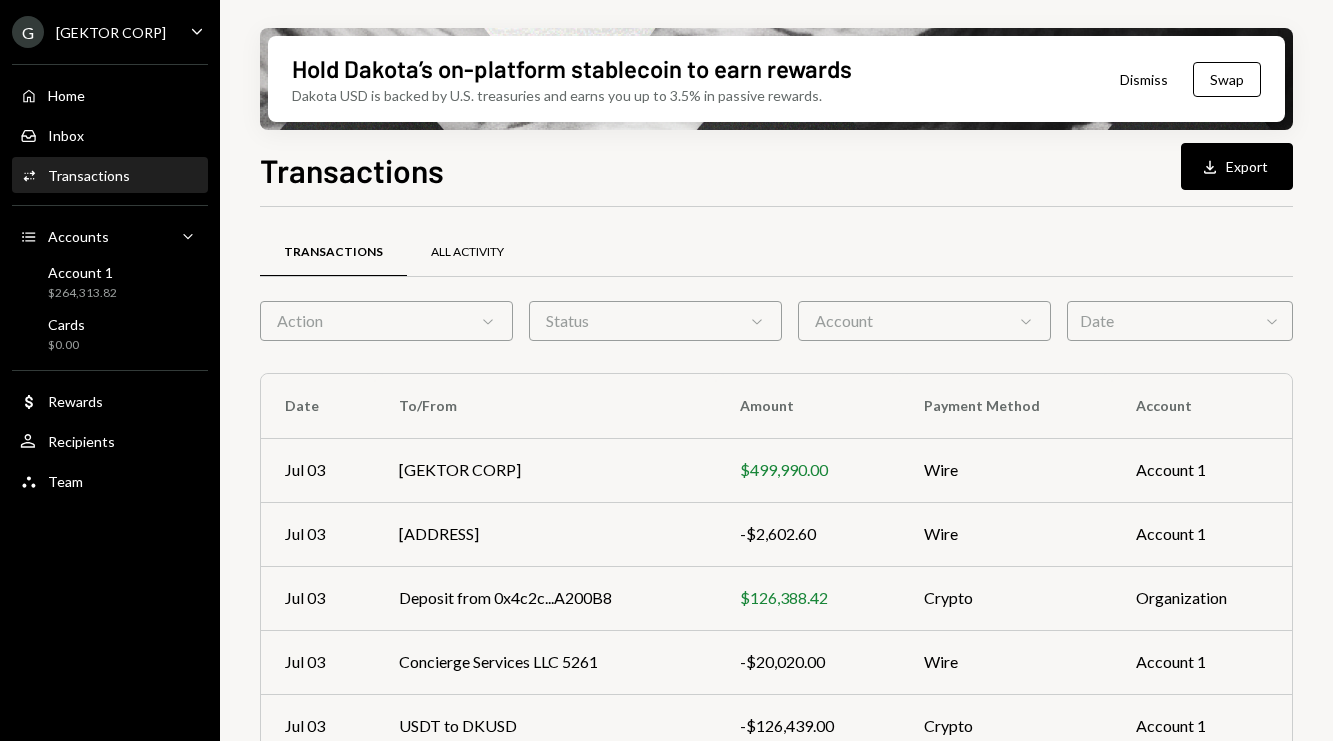 click on "All Activity" at bounding box center (467, 252) 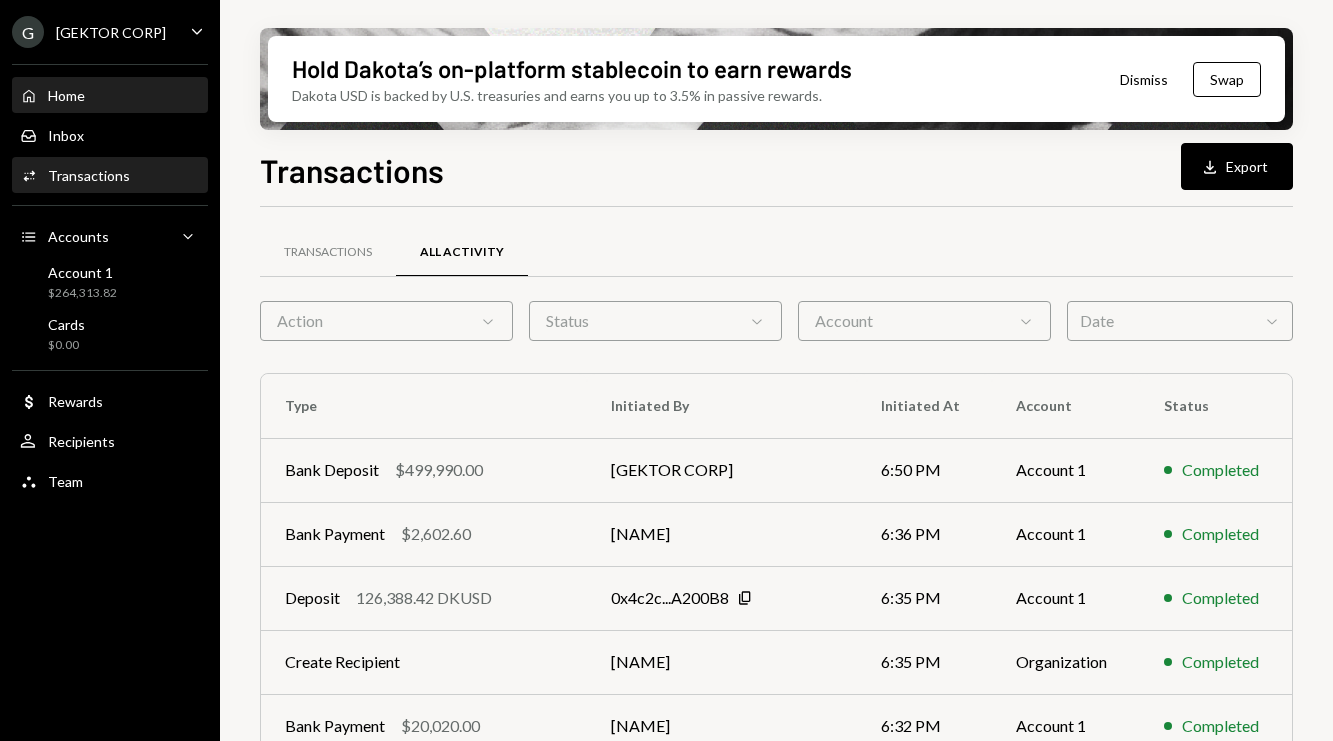 click on "Home Home" at bounding box center [110, 96] 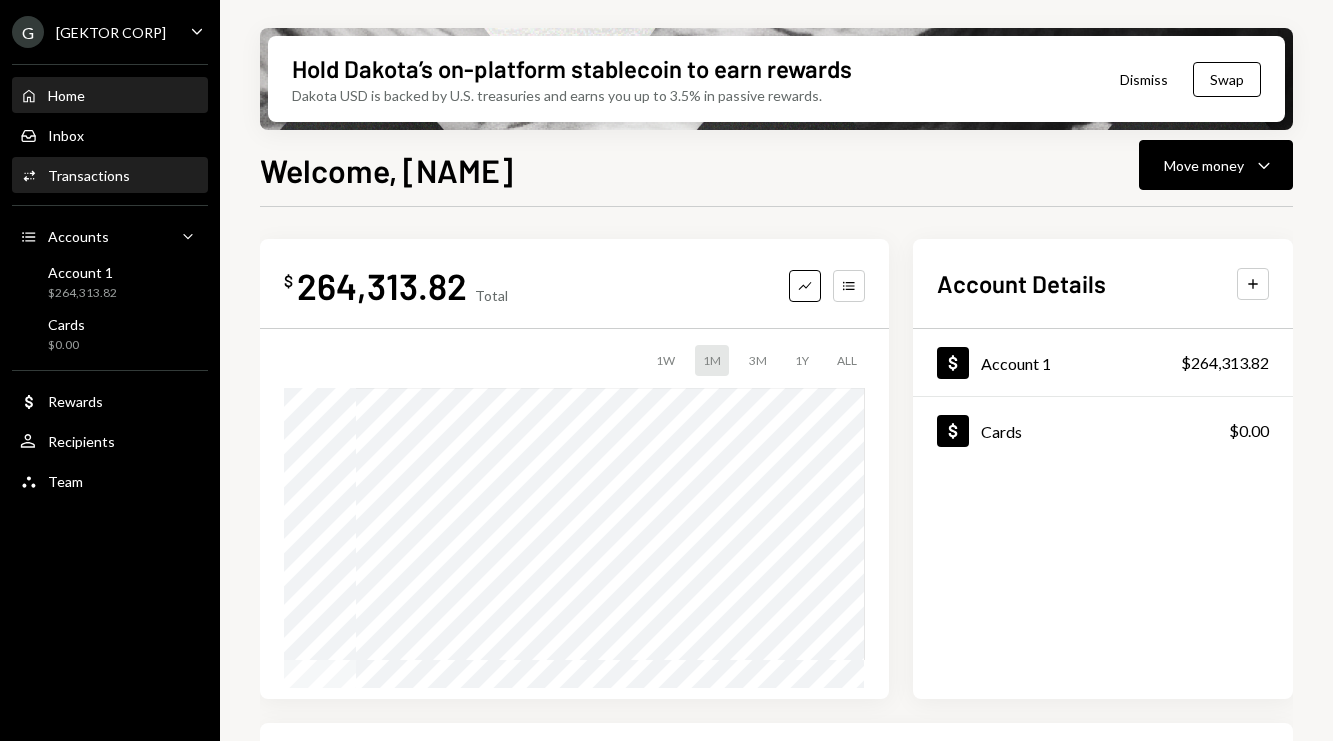 click on "Activities Transactions" at bounding box center [110, 176] 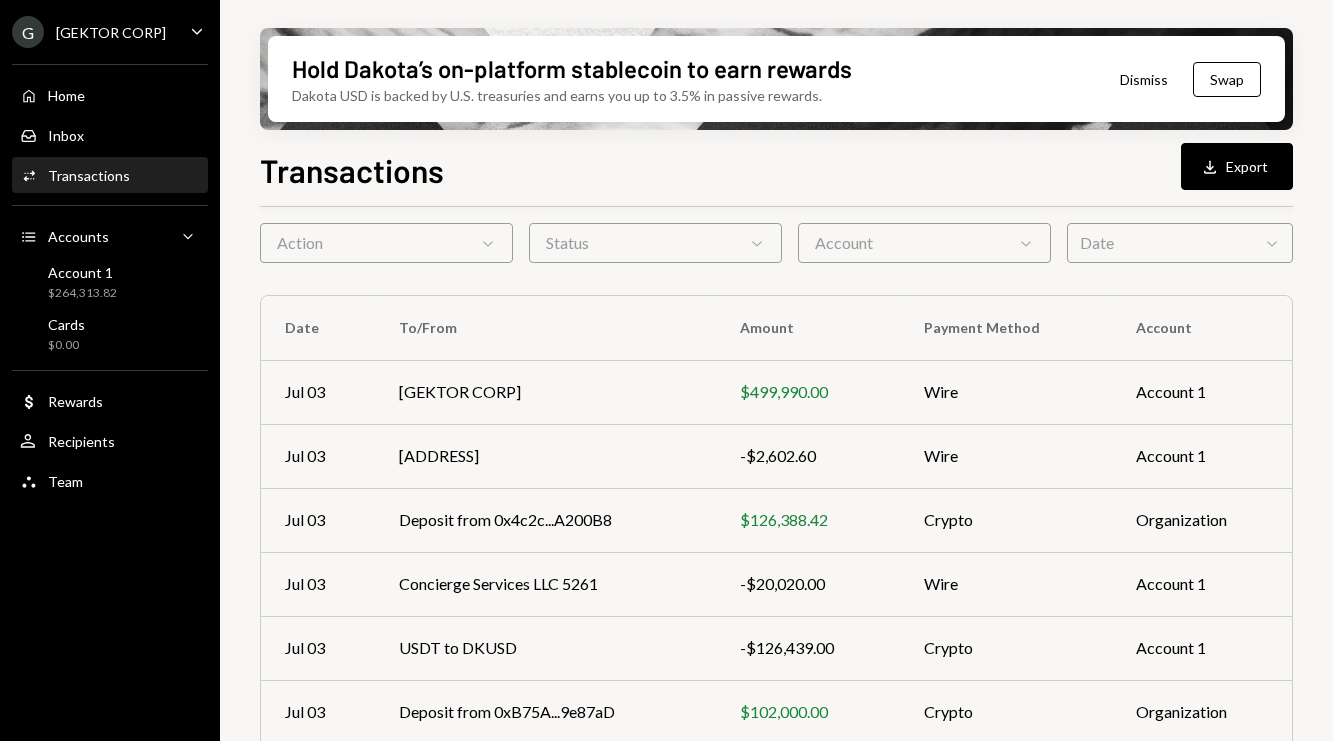 scroll, scrollTop: 198, scrollLeft: 0, axis: vertical 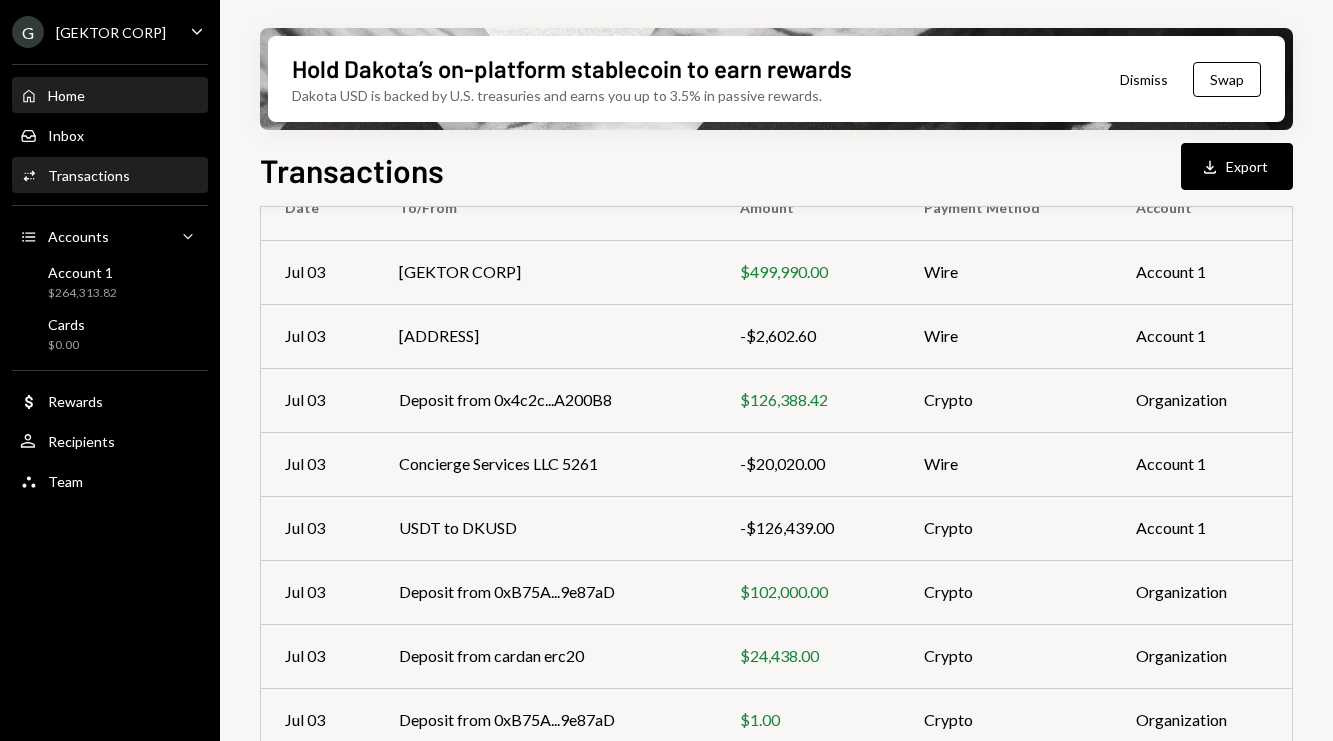 click on "Home Home" at bounding box center [110, 96] 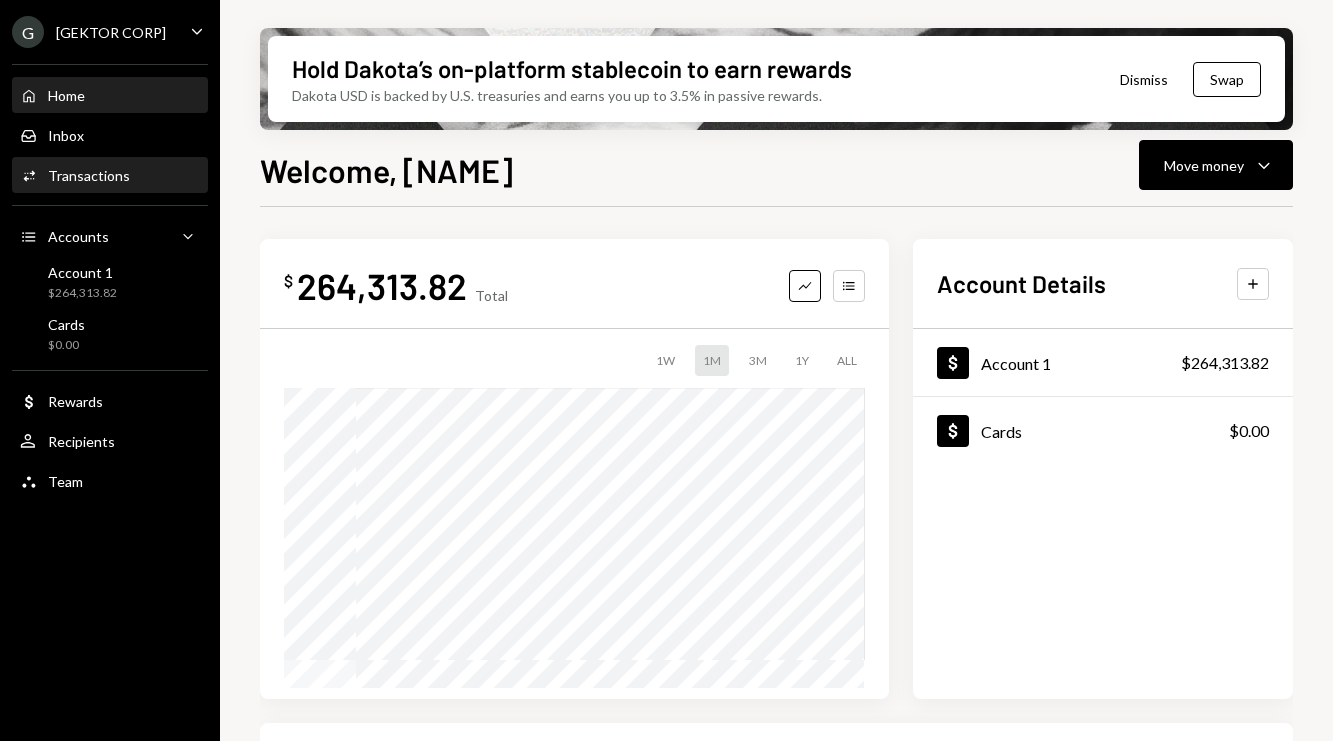 click on "Activities Transactions" at bounding box center [110, 176] 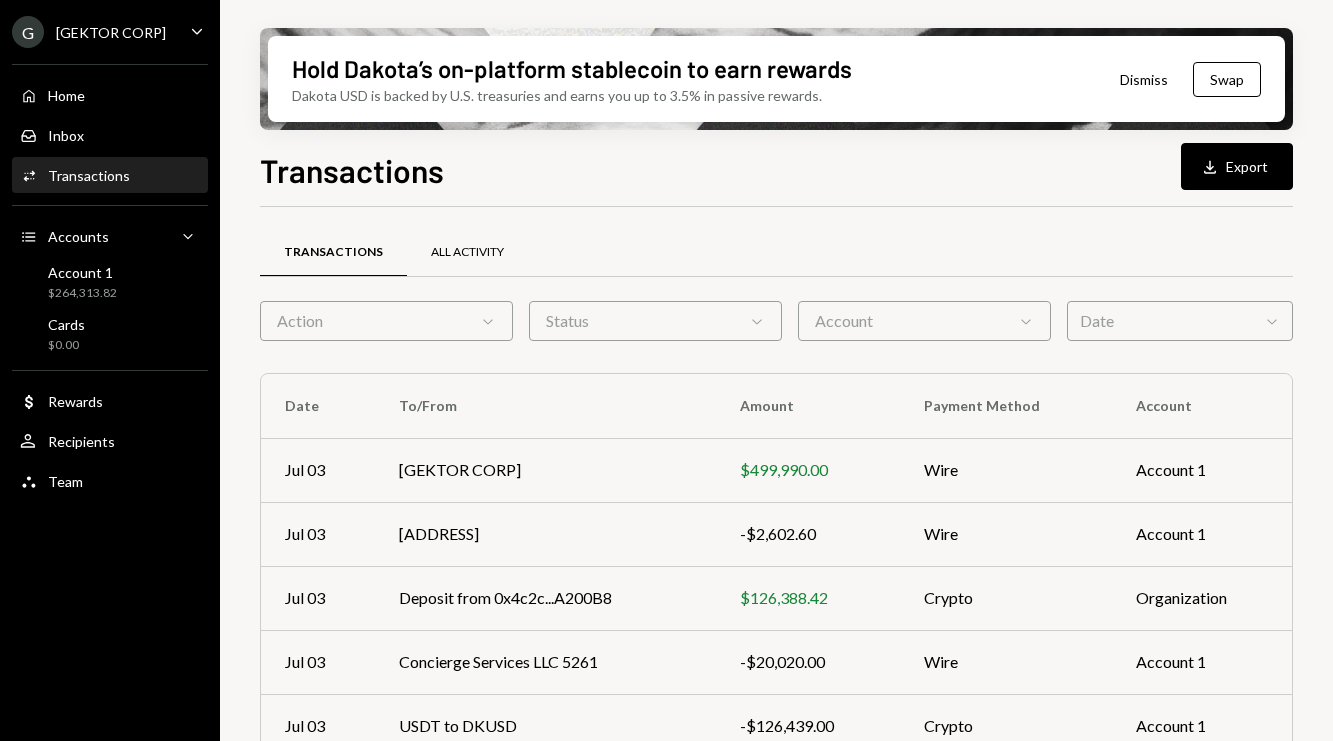 click on "All Activity" at bounding box center [467, 252] 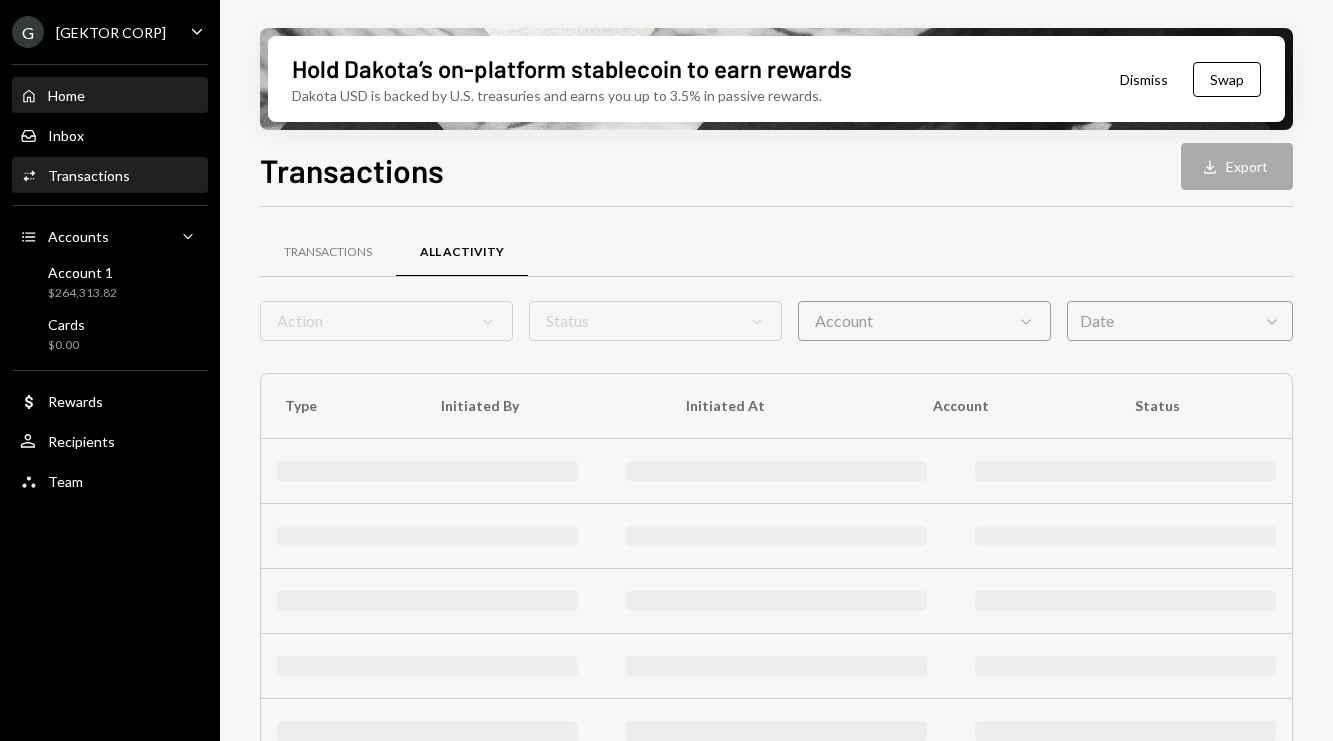 click on "Home Home" at bounding box center [110, 96] 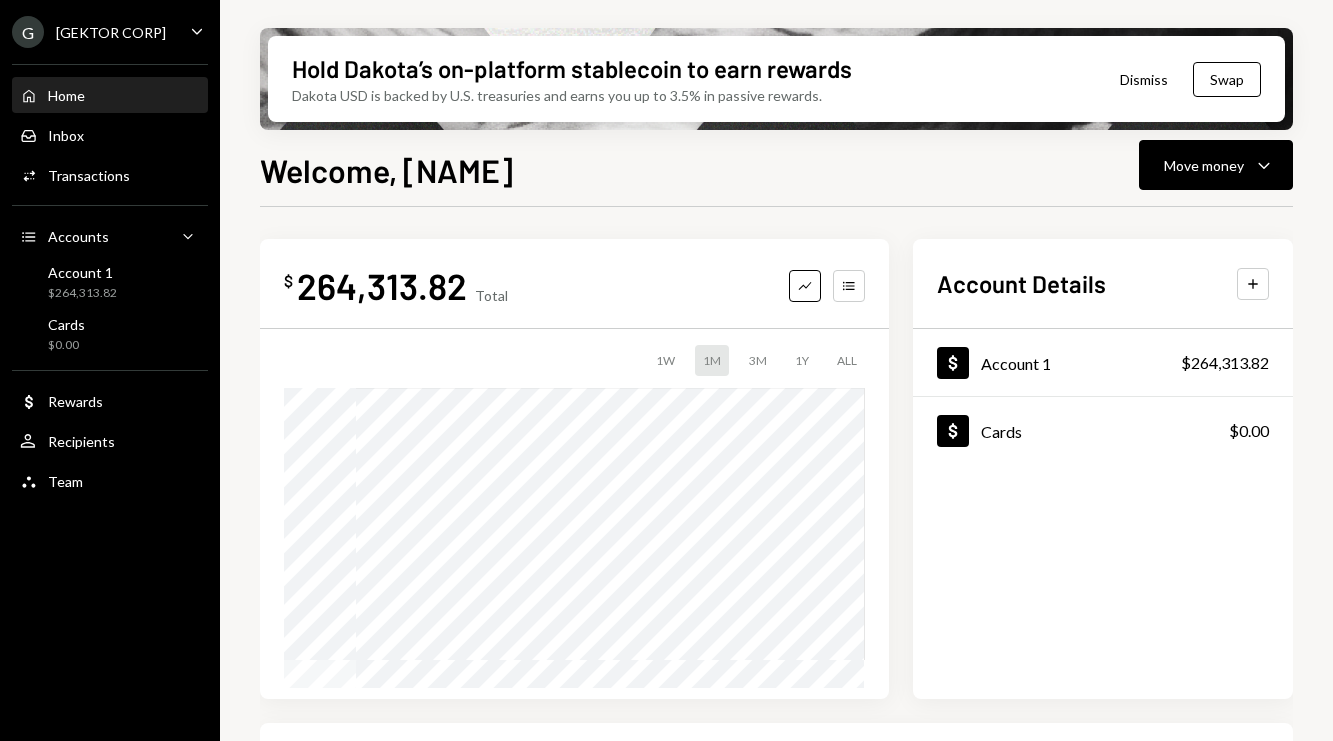click on "Hold Dakota’s on-platform stablecoin to earn rewards Dakota USD is backed by U.S. treasuries and earns you up to 3.5% in passive rewards. Dismiss Swap Welcome, [NAME] Move money Caret Down $ 264,313.82 Total Graph Accounts 1W 1M 3M 1Y ALL Account Details Plus Dollar Account 1 $264,313.82 Dollar Cards $0.00 Recent Transactions View all Type Initiated By Initiated At Account Status Bank Deposit $5,880.00 PAYONEER 7362 8:23 PM Account 1 Pending Bank Deposit $499,990.00 [GEKTOR CORP] 6:50 PM Account 1 Completed Bank Payment $2,602.60 [NAME] 6:36 PM Account 1 Completed Deposit 126,388.42  DKUSD 0x4c2c...A200B8 Copy 6:35 PM Account 1 Completed Bank Payment $20,020.00 [NAME] 6:32 PM Account 1 Completed" at bounding box center [776, 370] 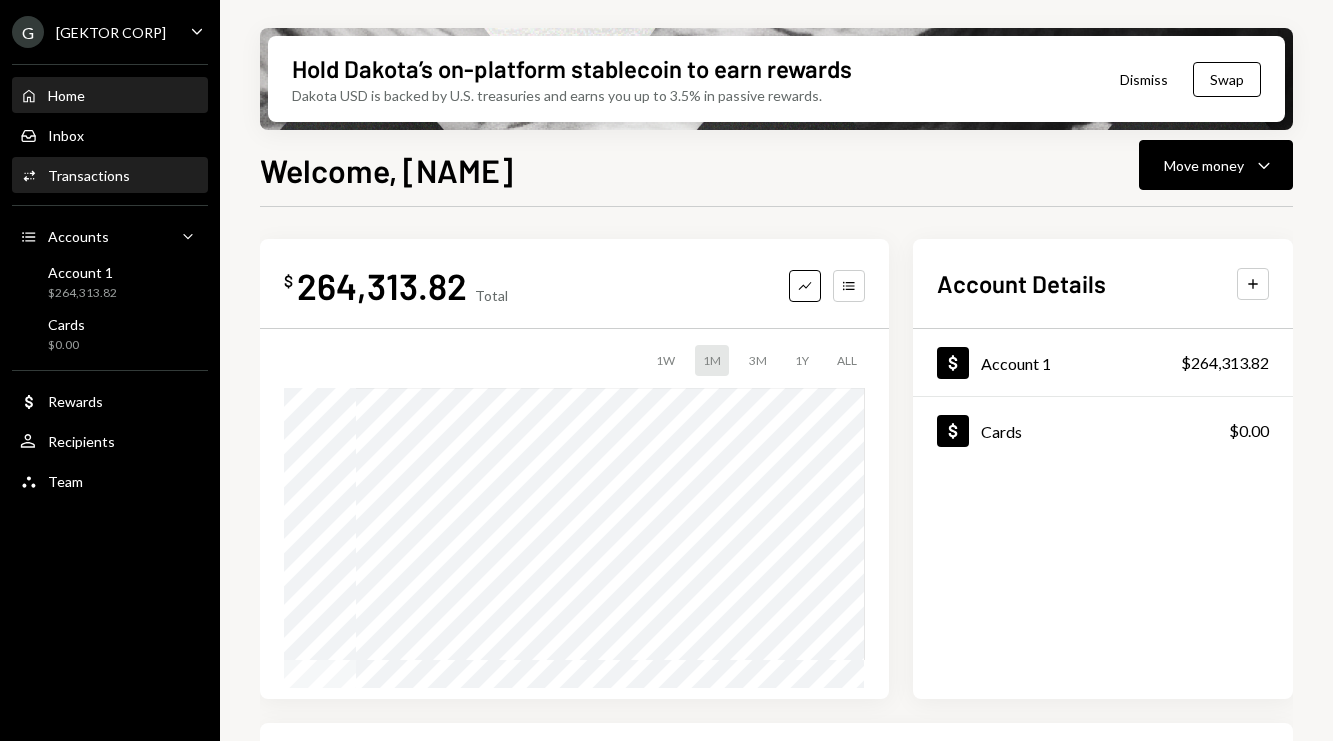 click on "Activities Transactions" at bounding box center [110, 176] 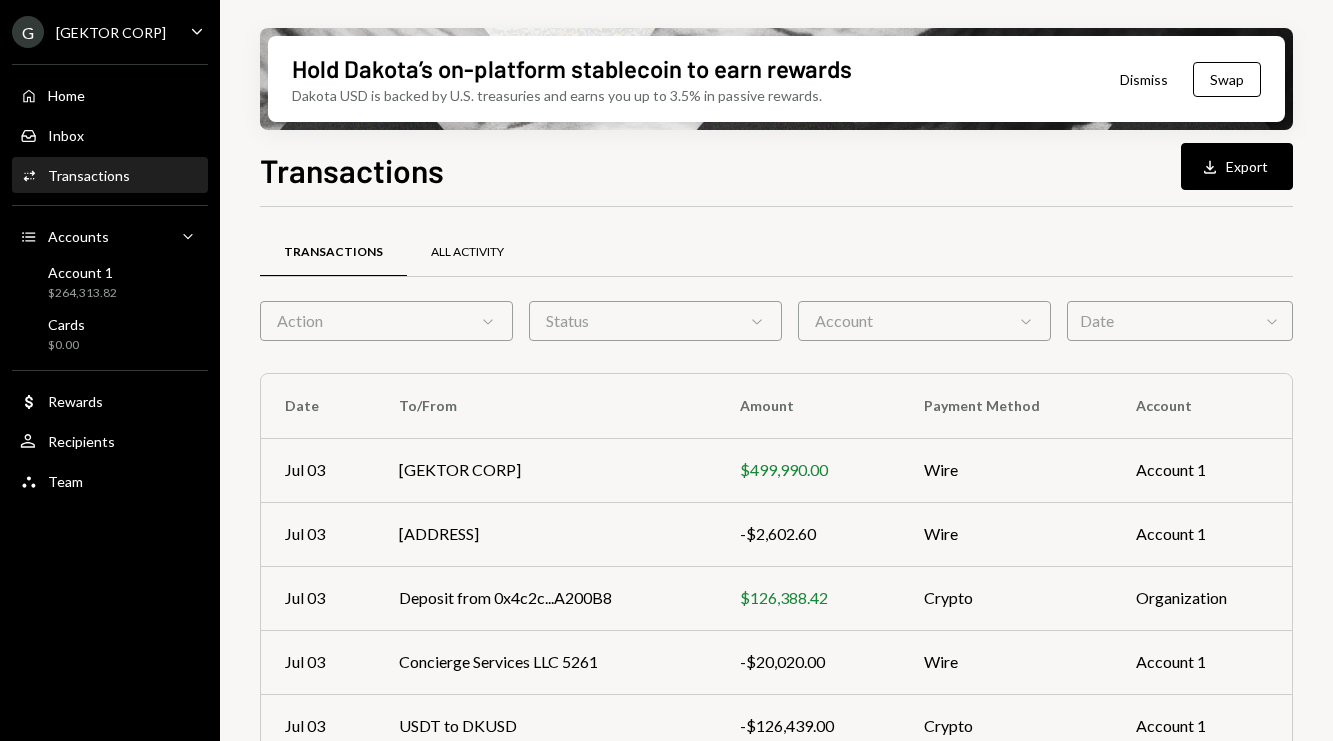 click on "All Activity" at bounding box center (467, 252) 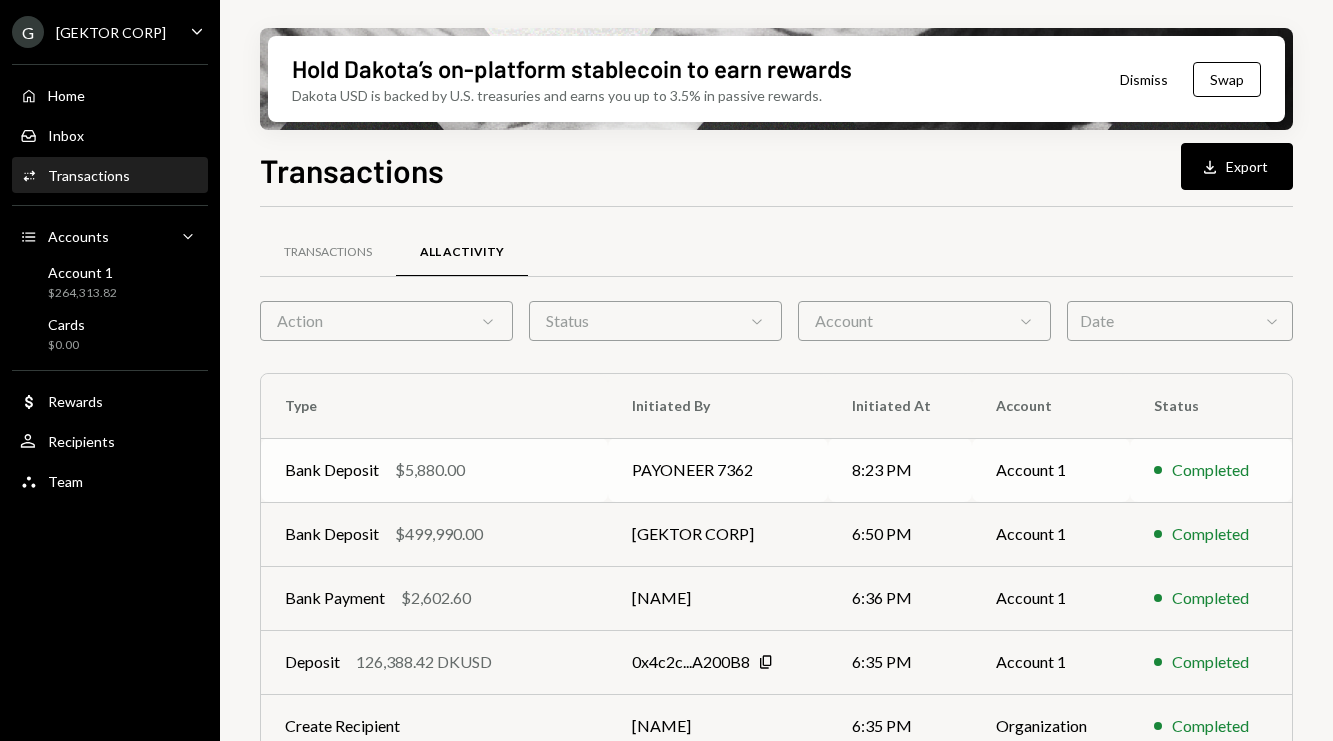 click on "Bank Deposit $5,880.00" at bounding box center (434, 470) 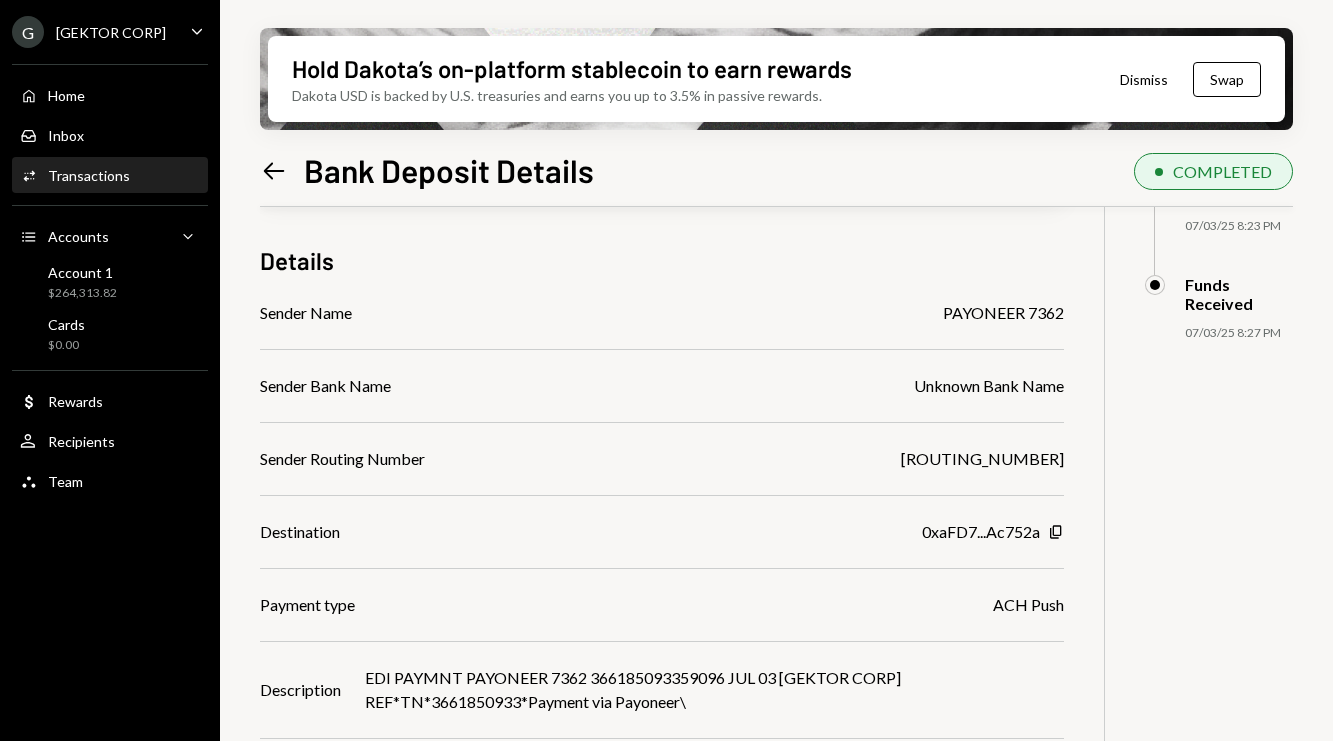 scroll, scrollTop: 208, scrollLeft: 0, axis: vertical 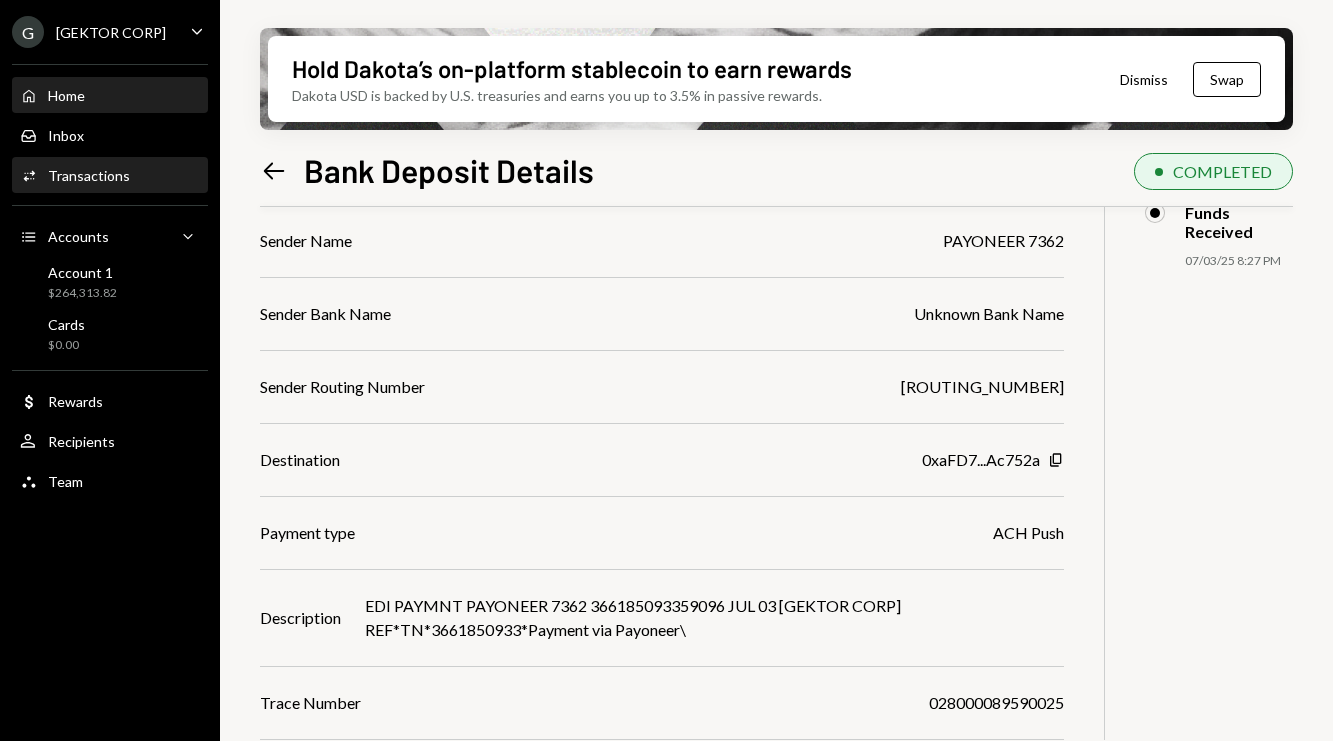 click on "Home" at bounding box center (66, 95) 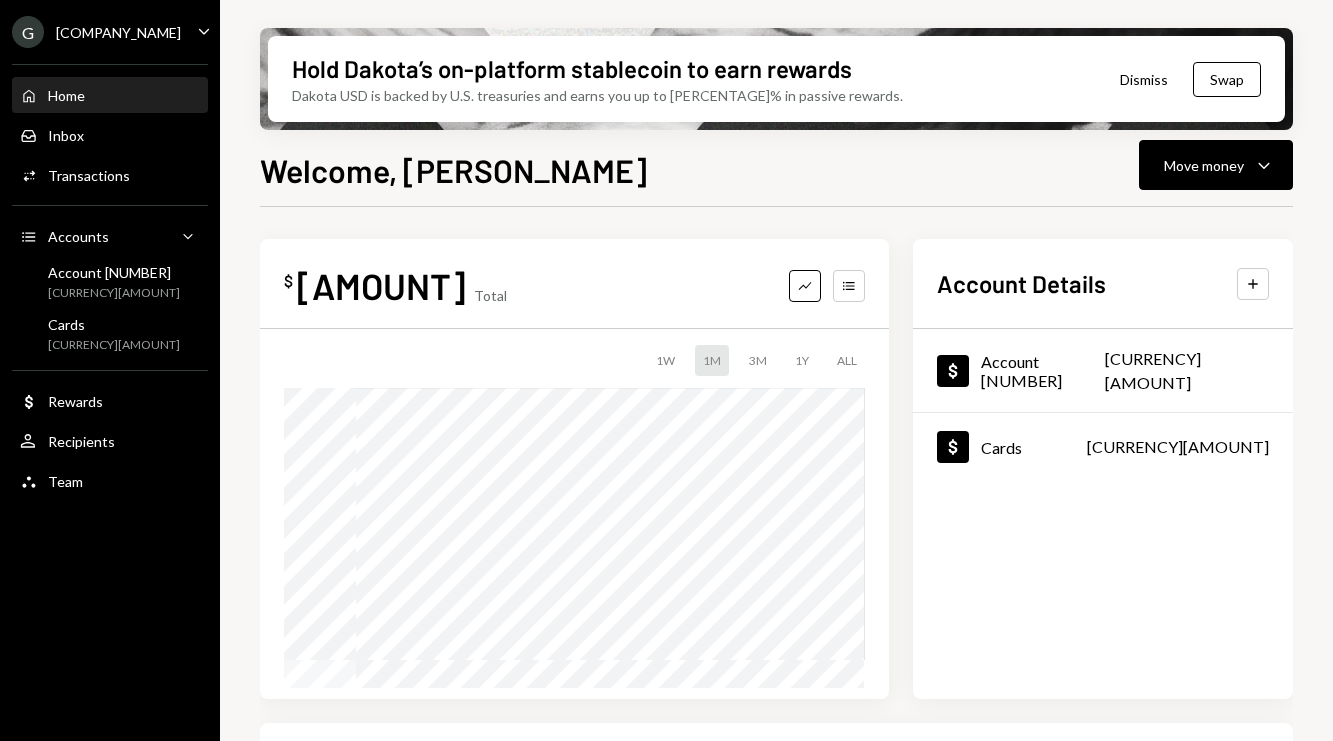 scroll, scrollTop: 0, scrollLeft: 0, axis: both 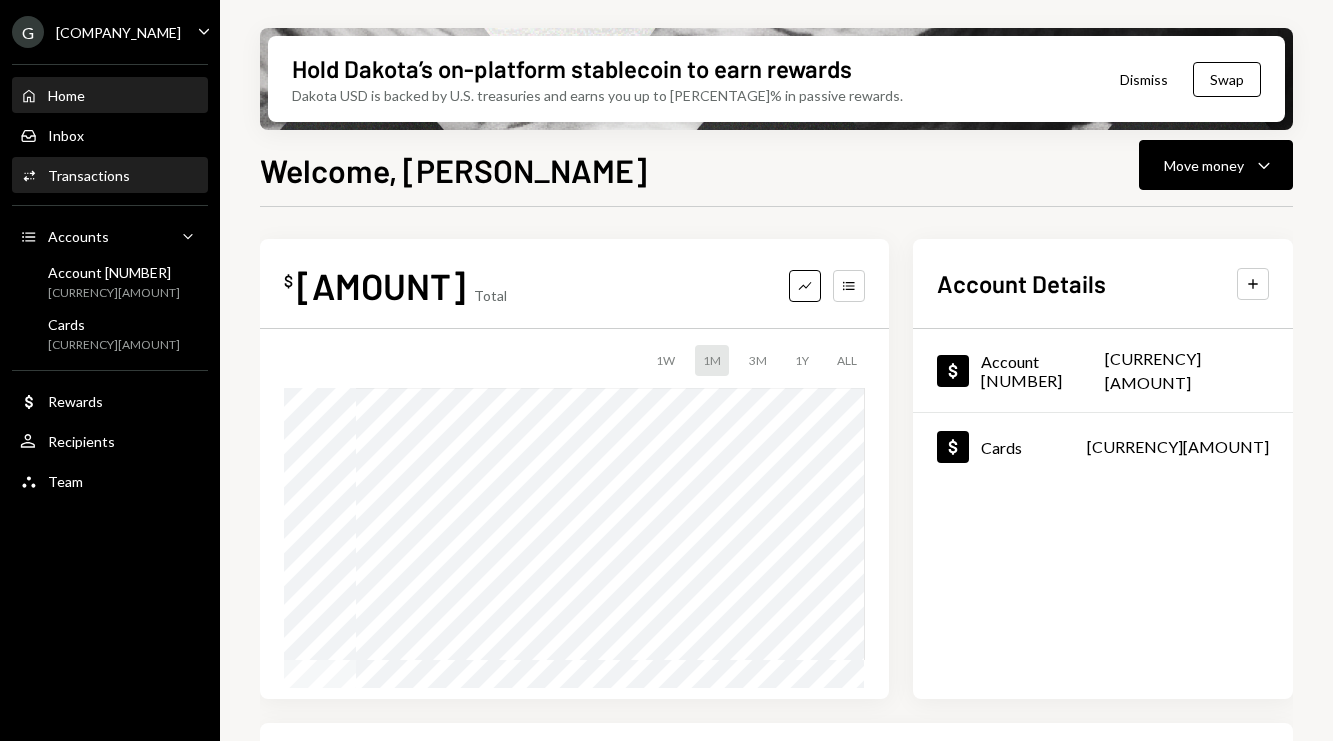 click on "Transactions" at bounding box center [89, 175] 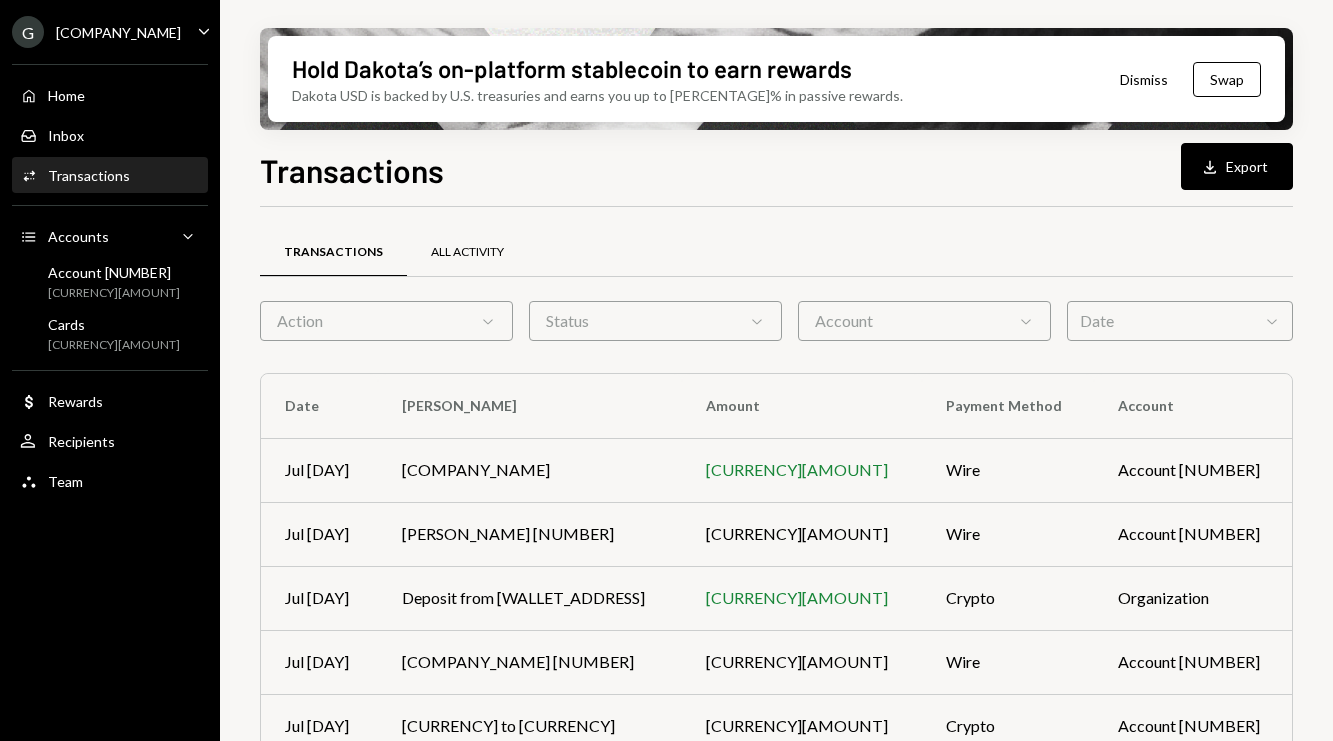 click on "All Activity" at bounding box center [467, 252] 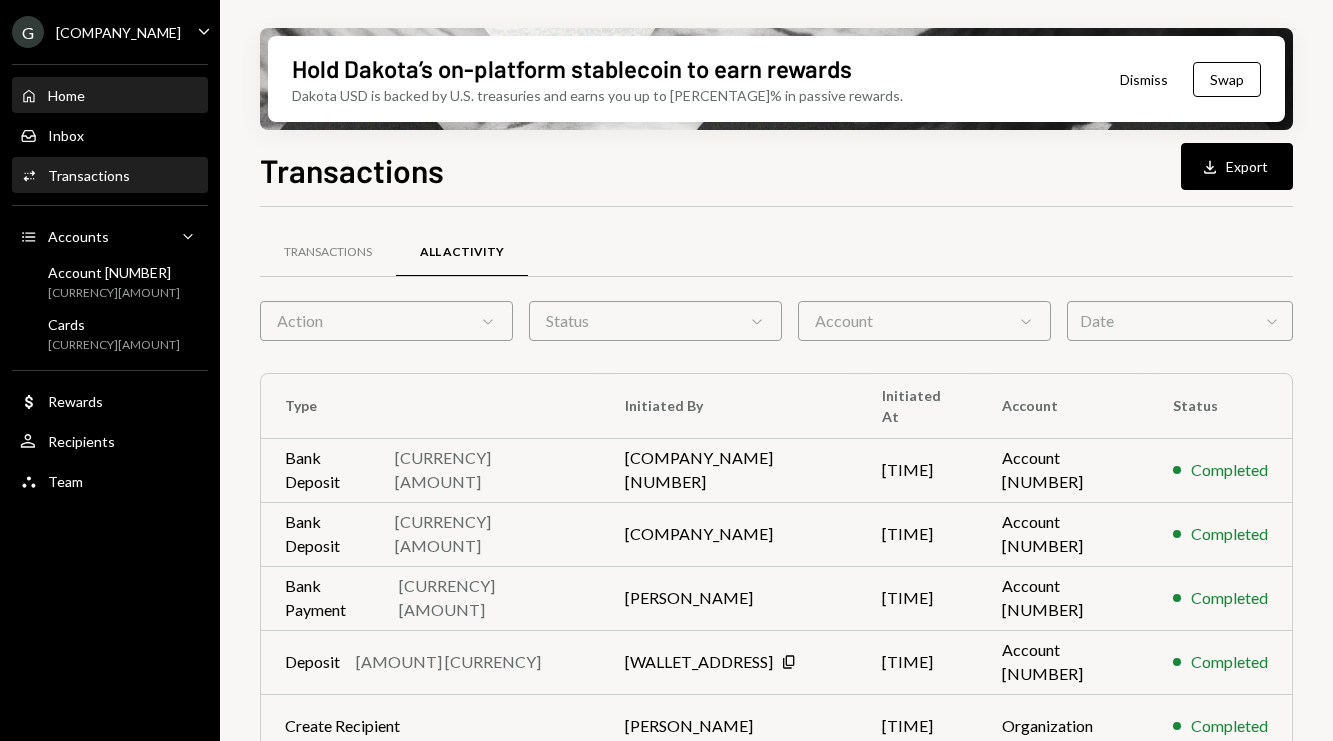 click on "Home Home" at bounding box center [110, 96] 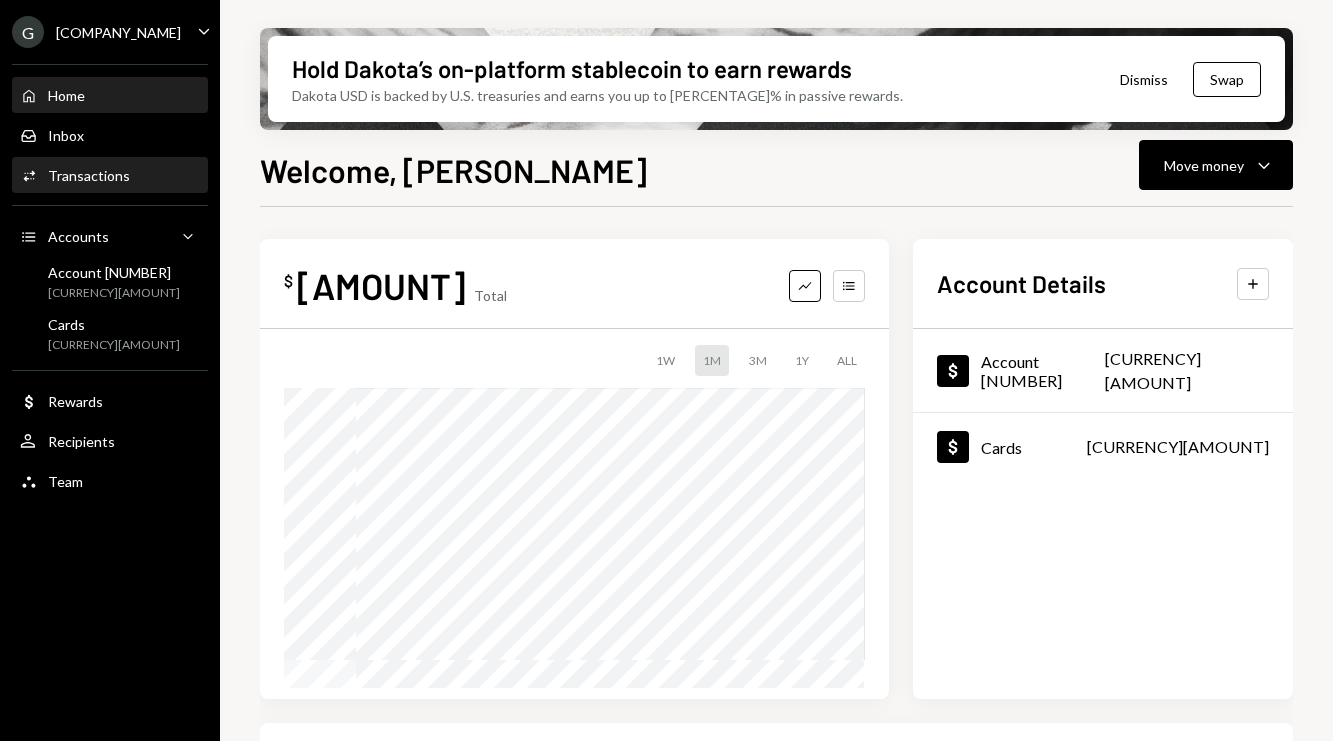 click on "Activities Transactions" at bounding box center [110, 176] 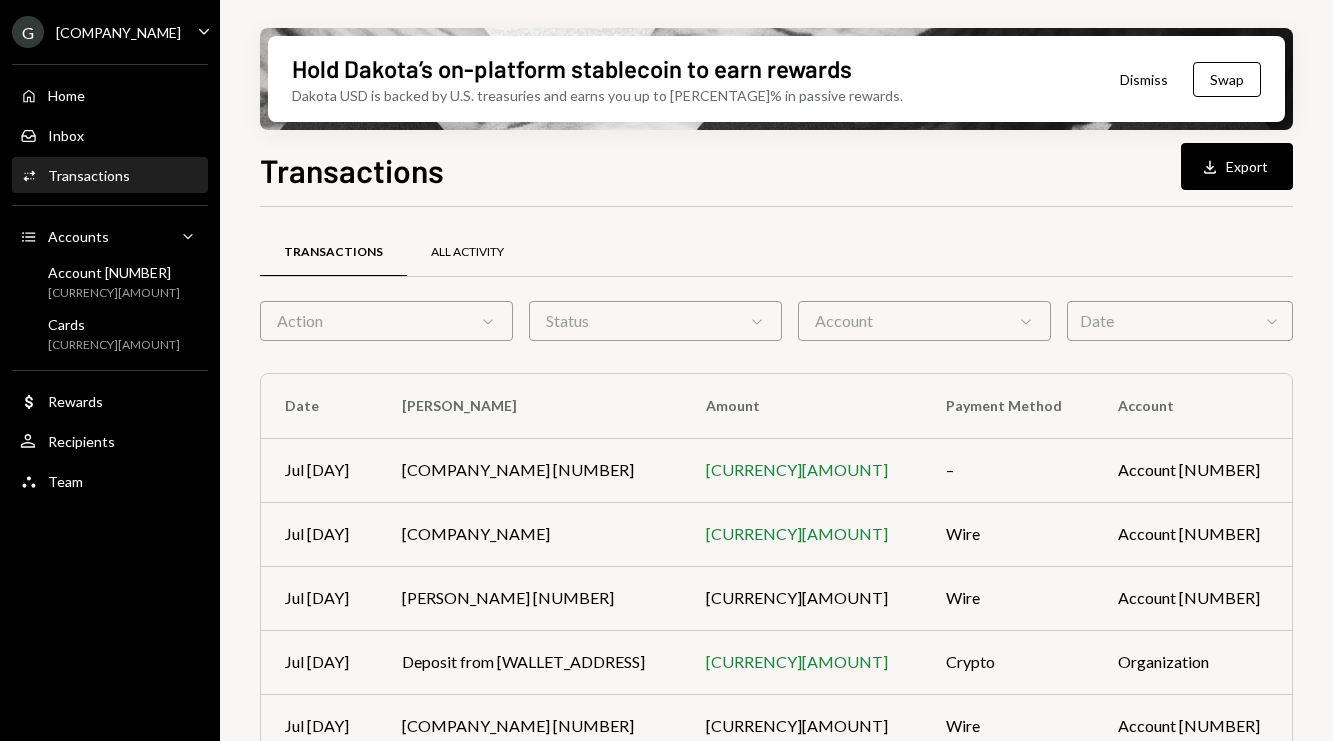 click on "All Activity" at bounding box center (467, 252) 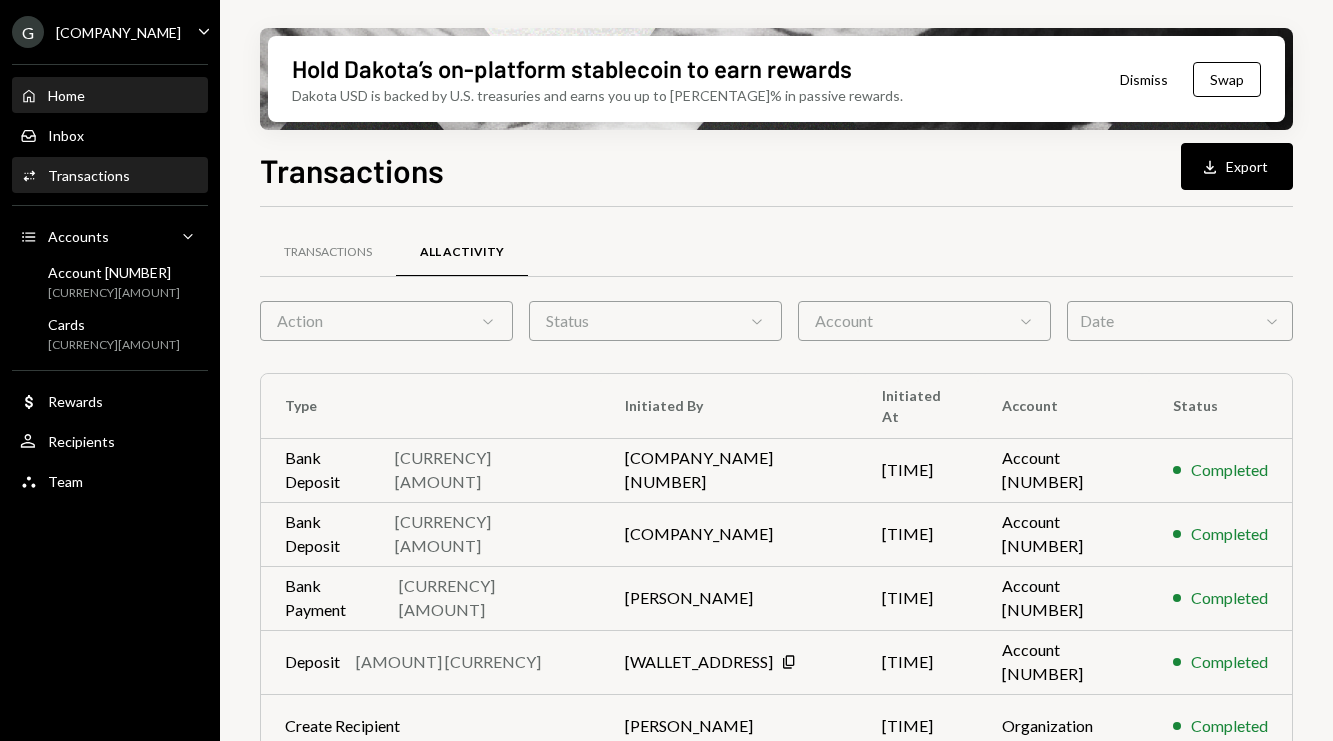 click on "Home Home" at bounding box center [110, 96] 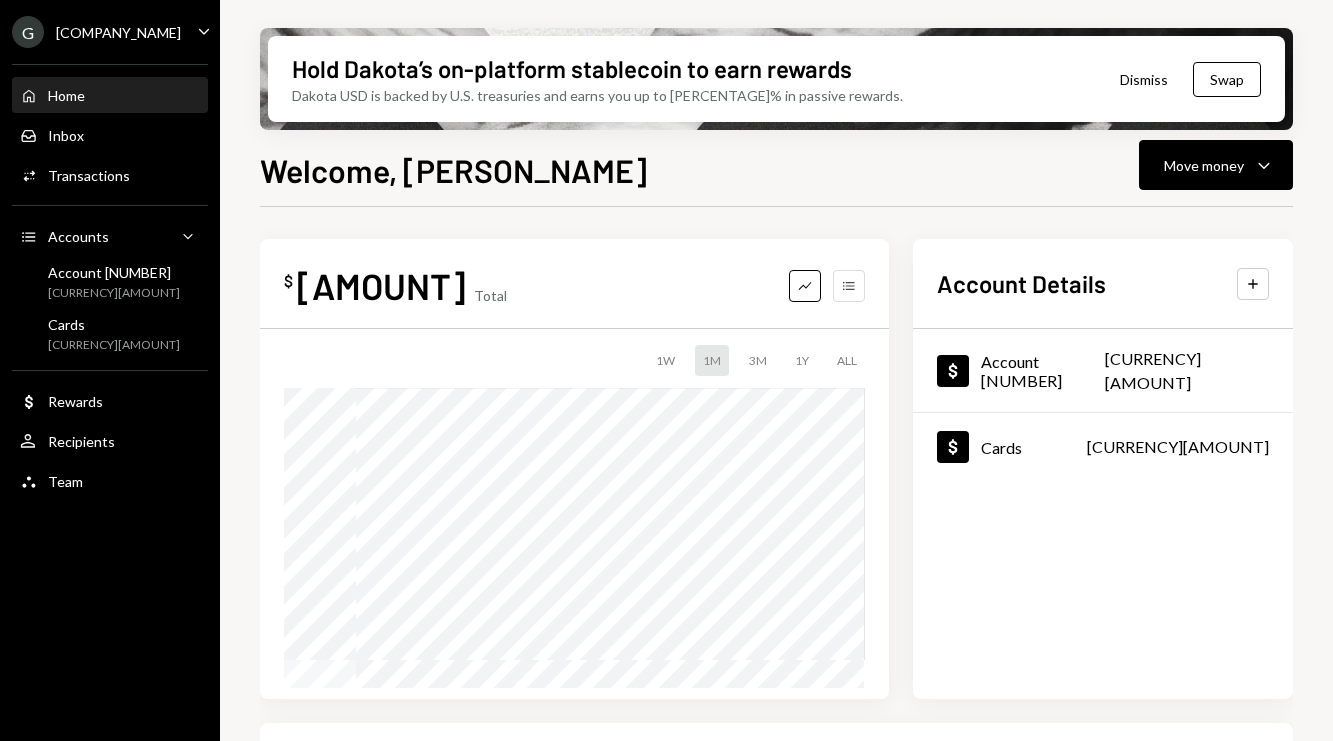 click at bounding box center (849, 285) 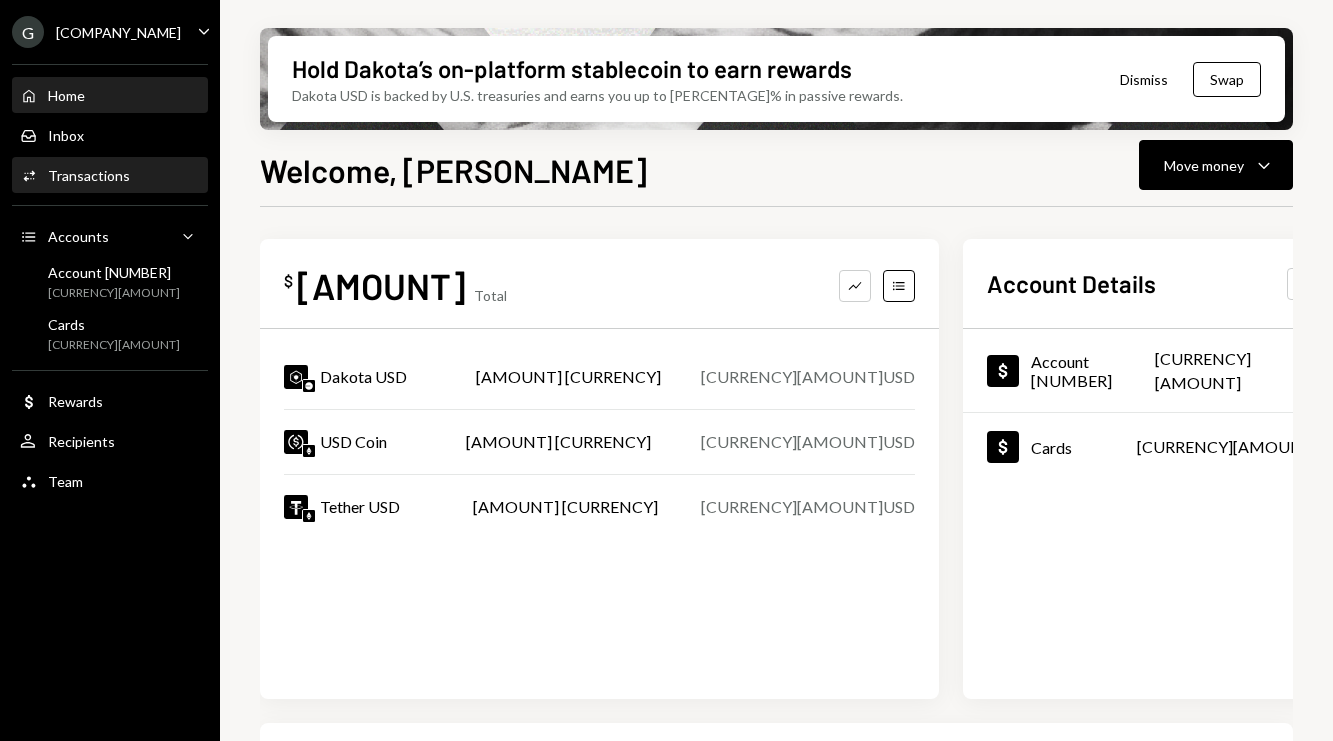 click on "Activities Transactions" at bounding box center (110, 176) 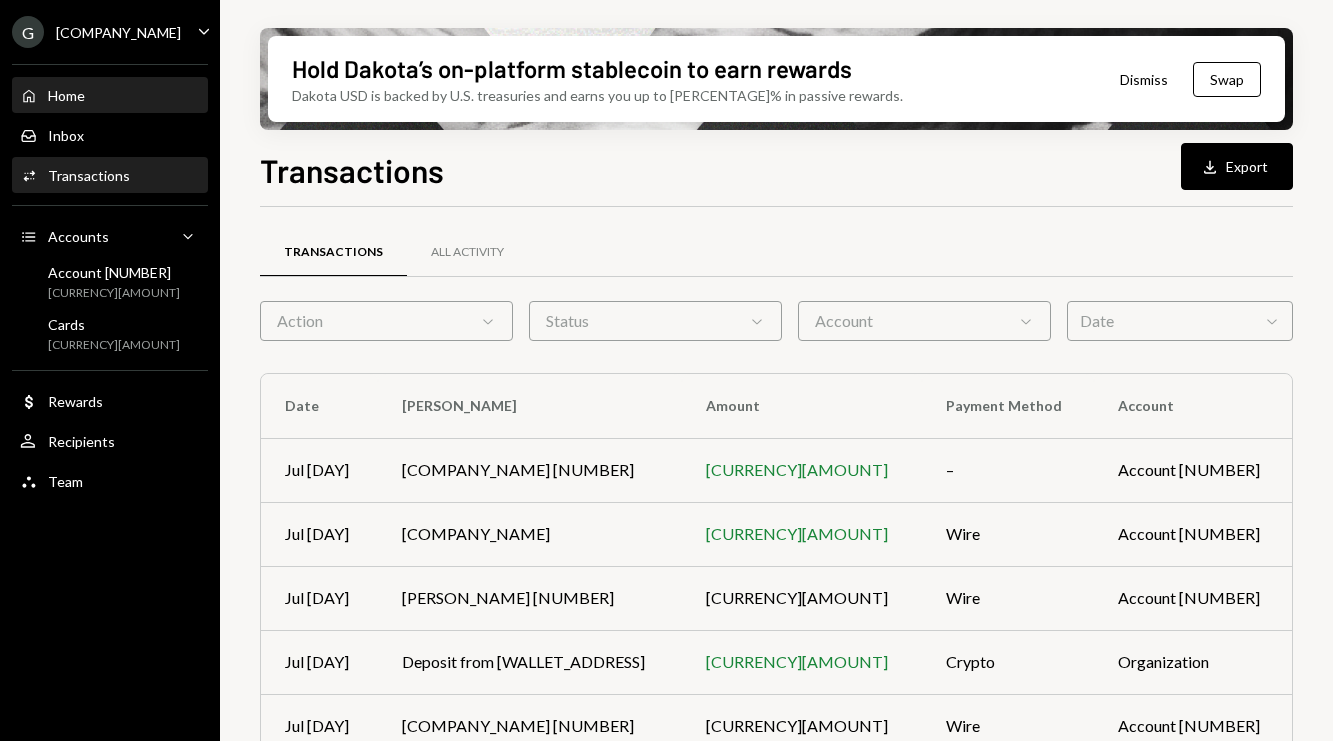 click on "Home Home" at bounding box center (110, 96) 